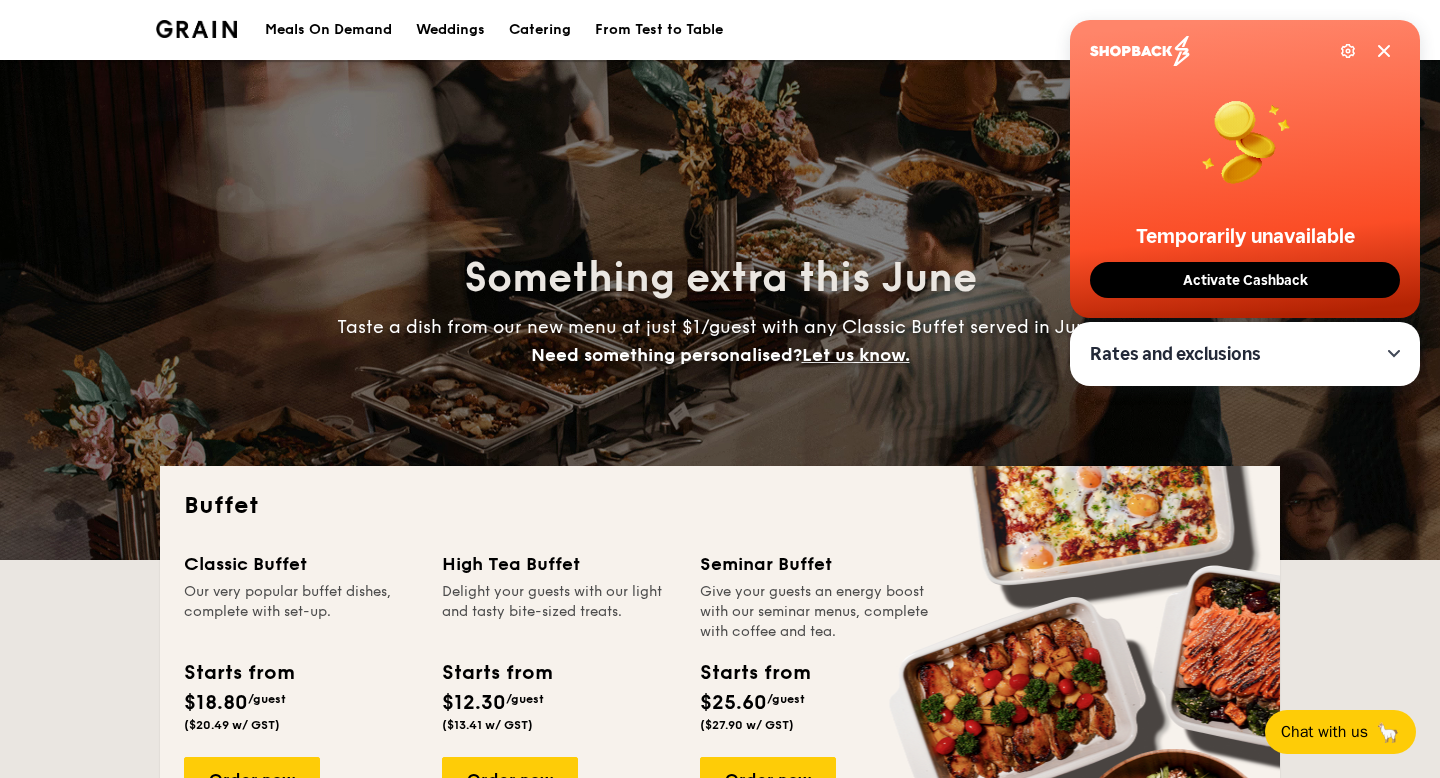 scroll, scrollTop: 0, scrollLeft: 0, axis: both 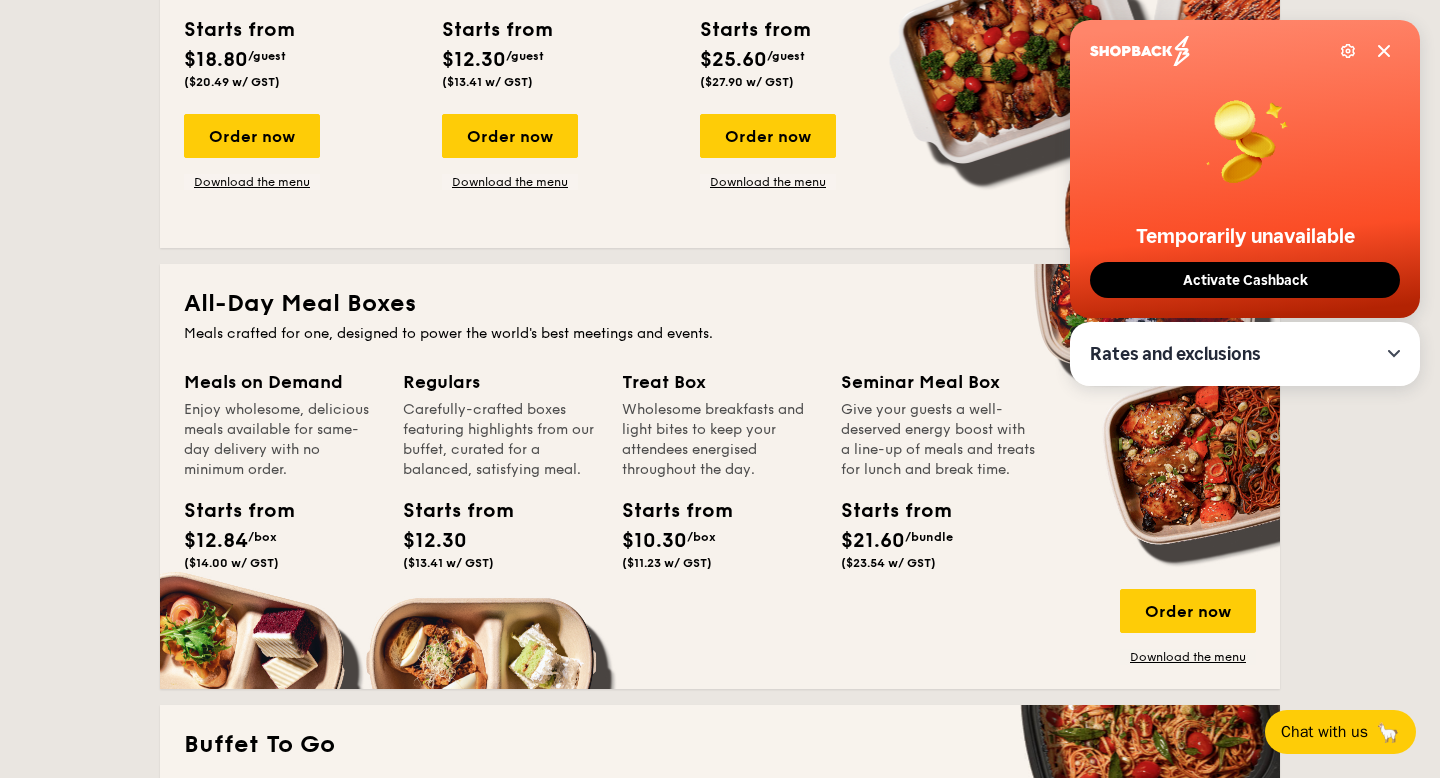 click 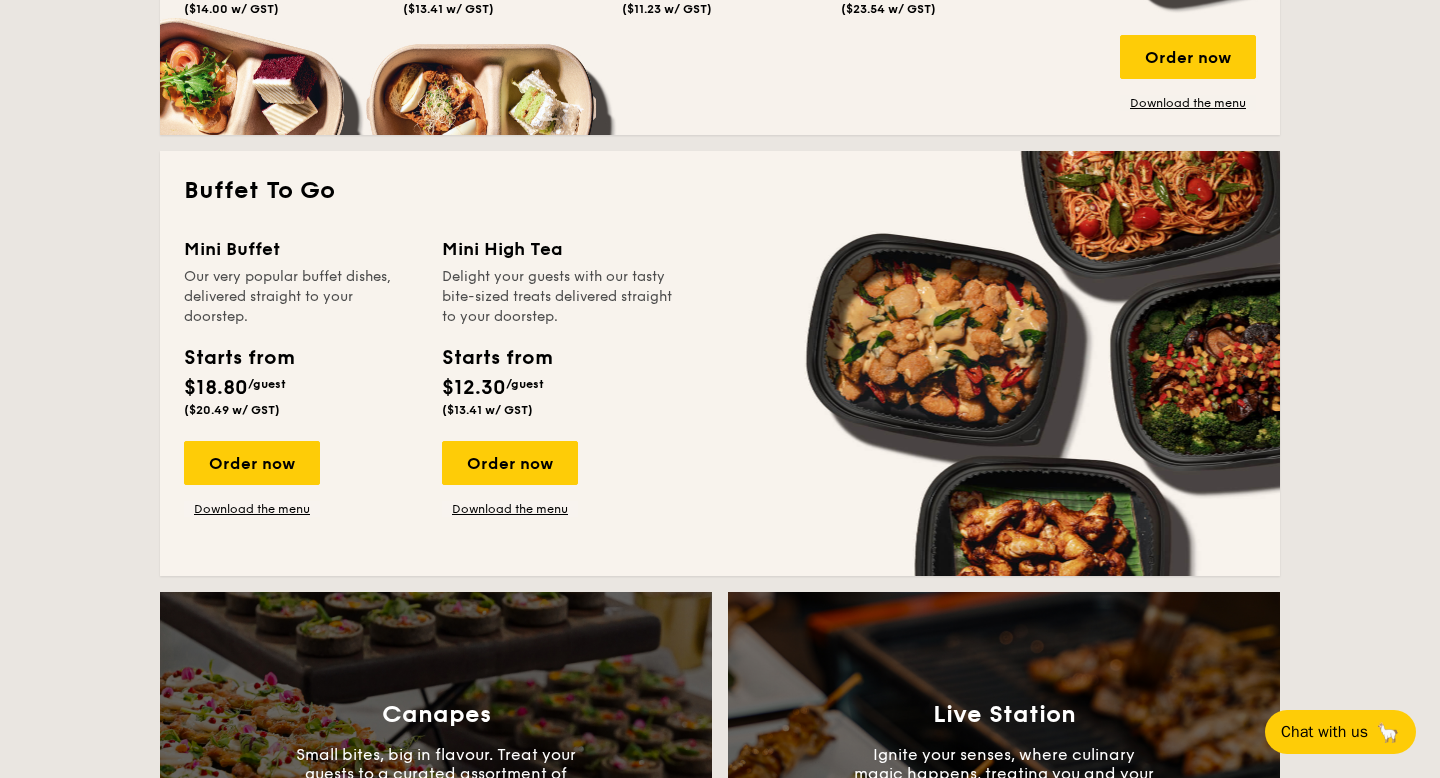 scroll, scrollTop: 1199, scrollLeft: 0, axis: vertical 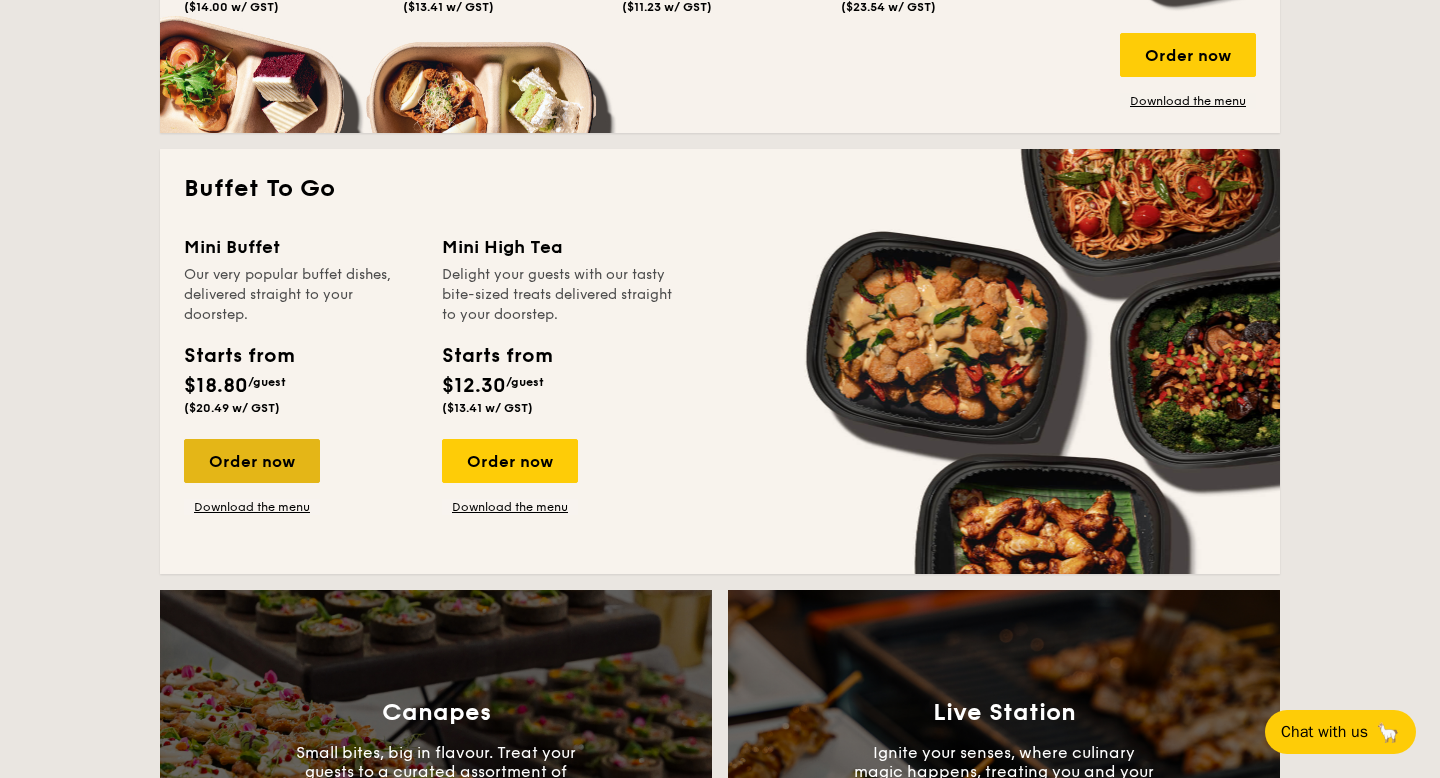 click on "Order now" at bounding box center [252, 461] 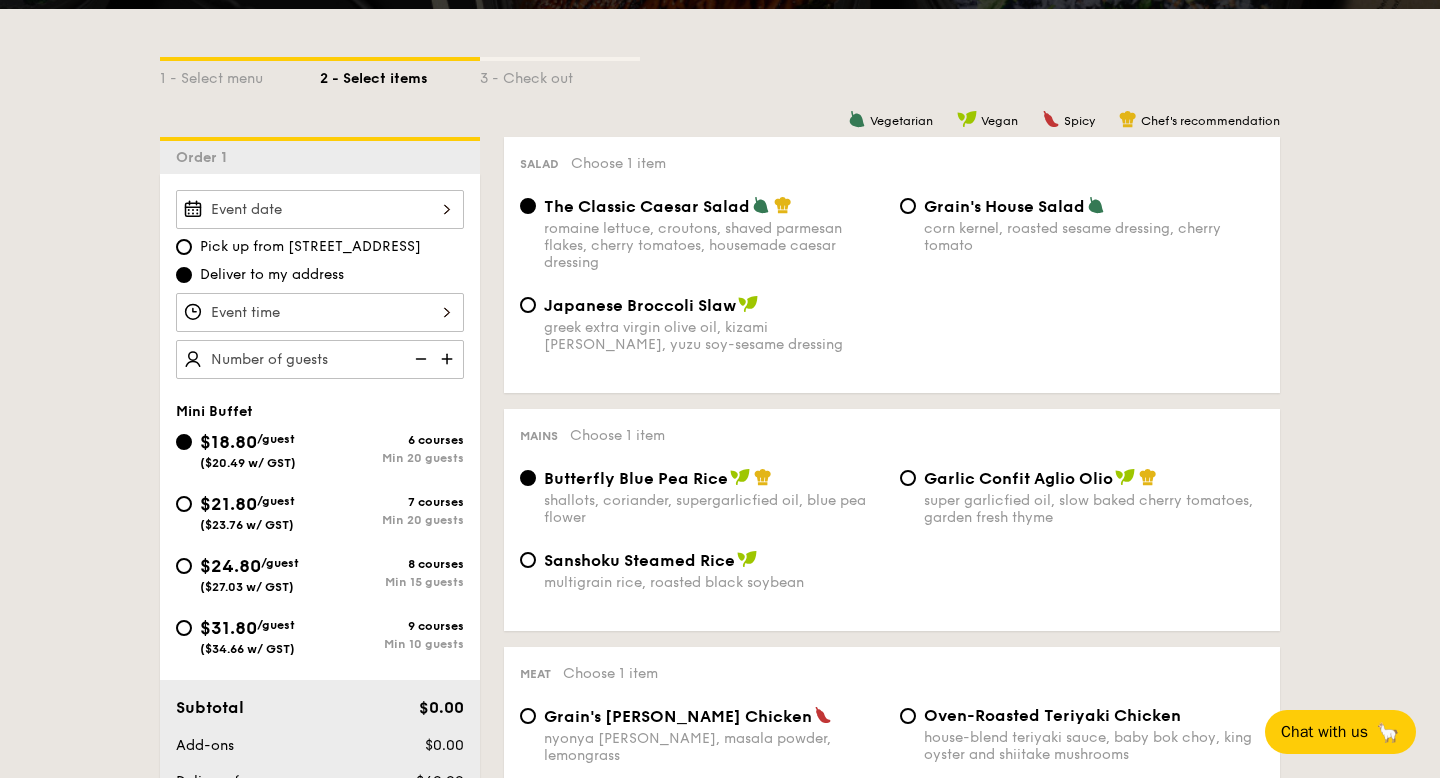 scroll, scrollTop: 428, scrollLeft: 0, axis: vertical 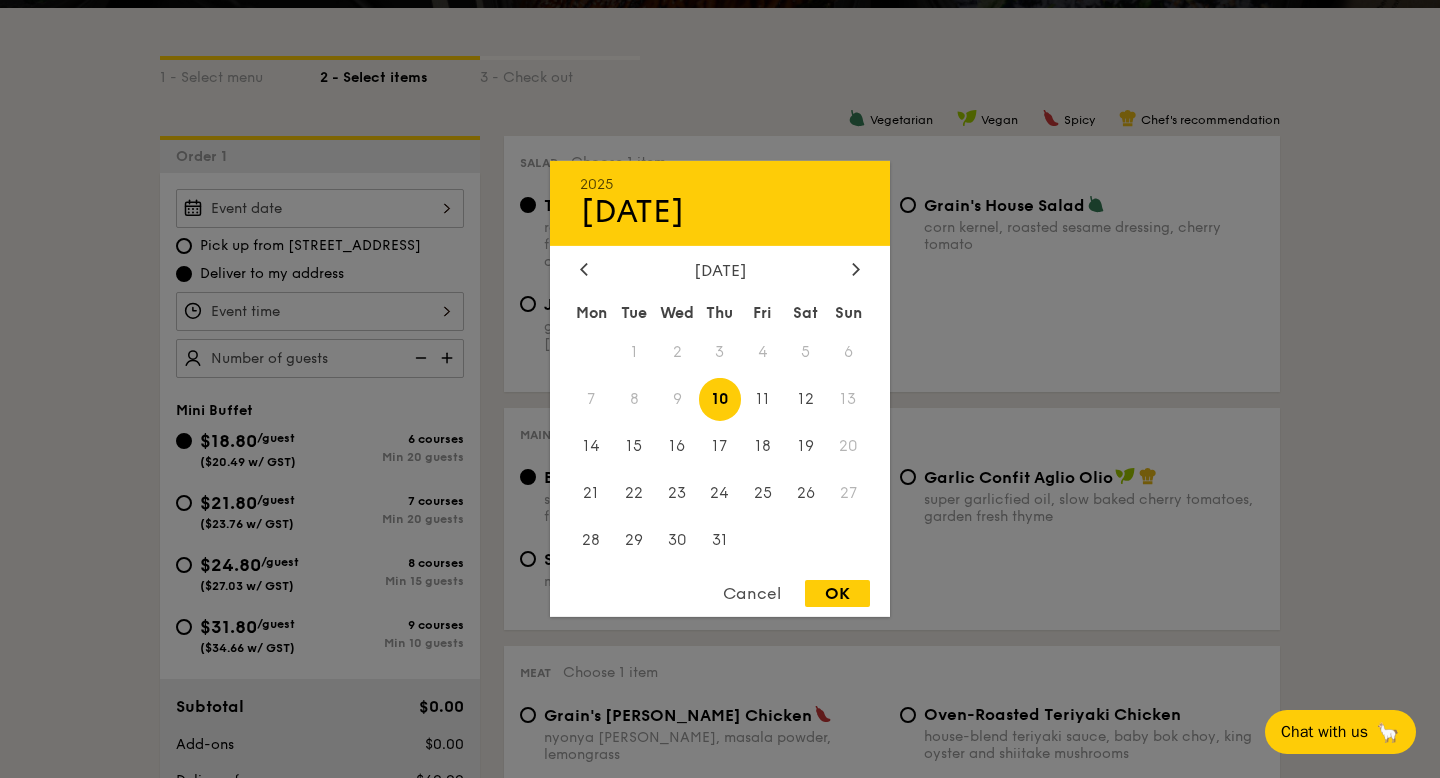 click on "2025   [DATE] [DATE] Tue Wed Thu Fri Sat Sun   1 2 3 4 5 6 7 8 9 10 11 12 13 14 15 16 17 18 19 20 21 22 23 24 25 26 27 28 29 30 31     Cancel   OK" at bounding box center [320, 208] 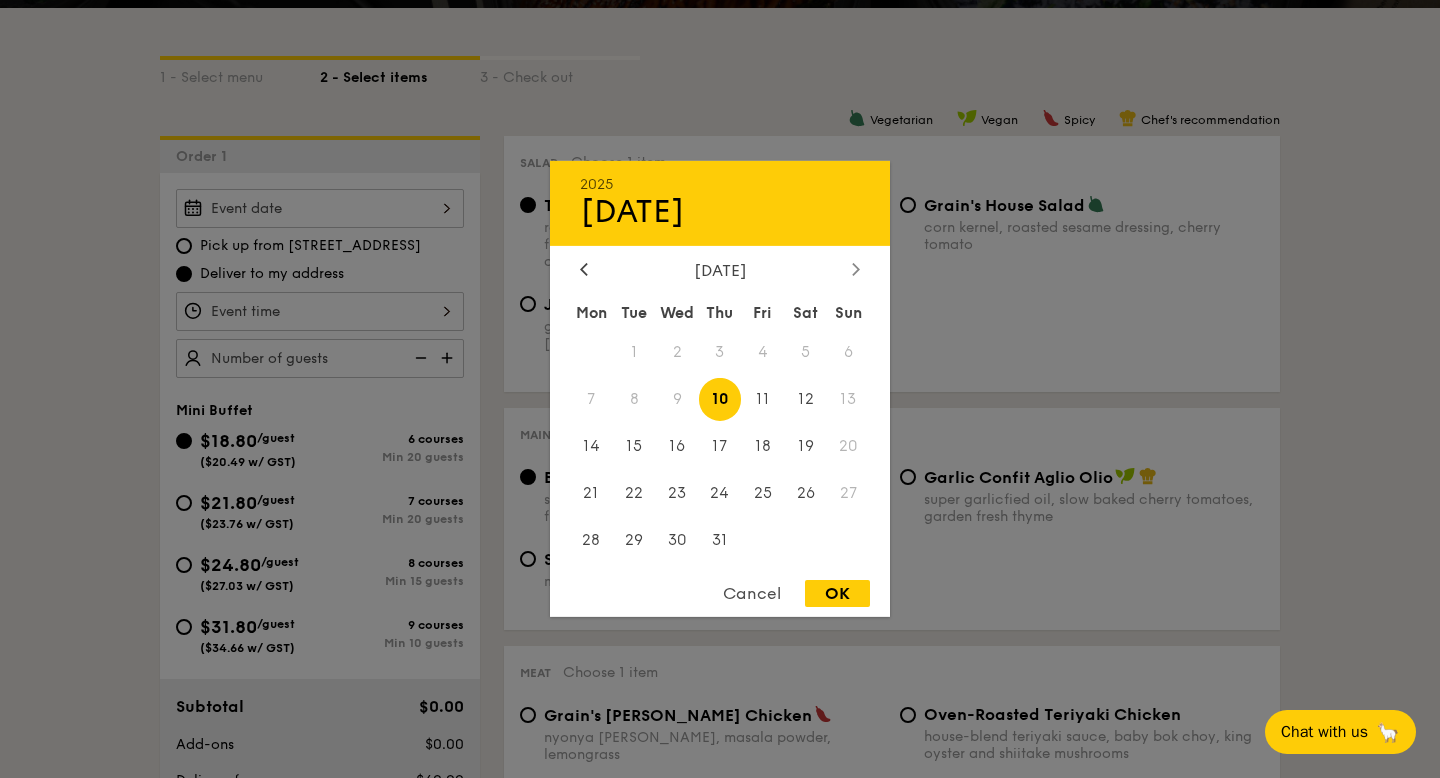 click 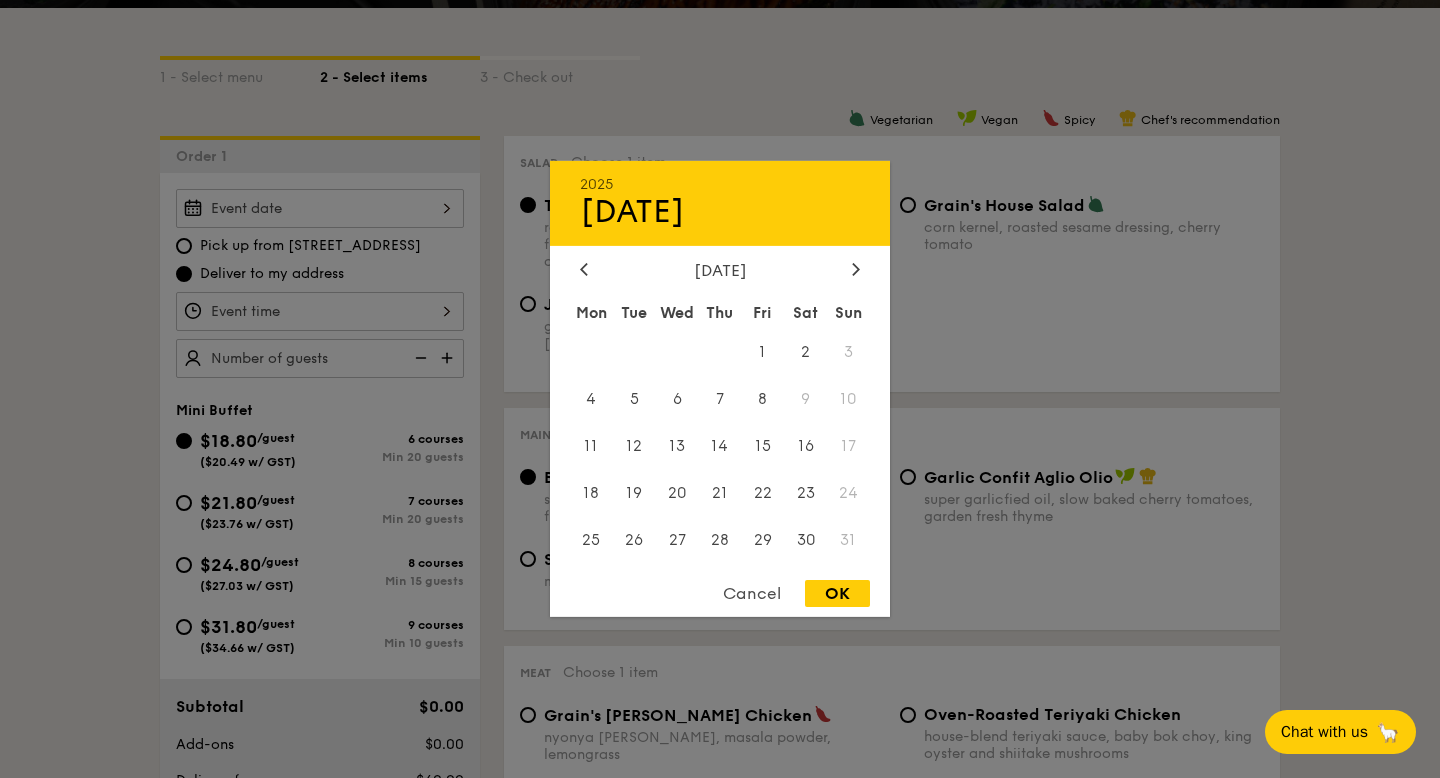 click on "9" at bounding box center (805, 399) 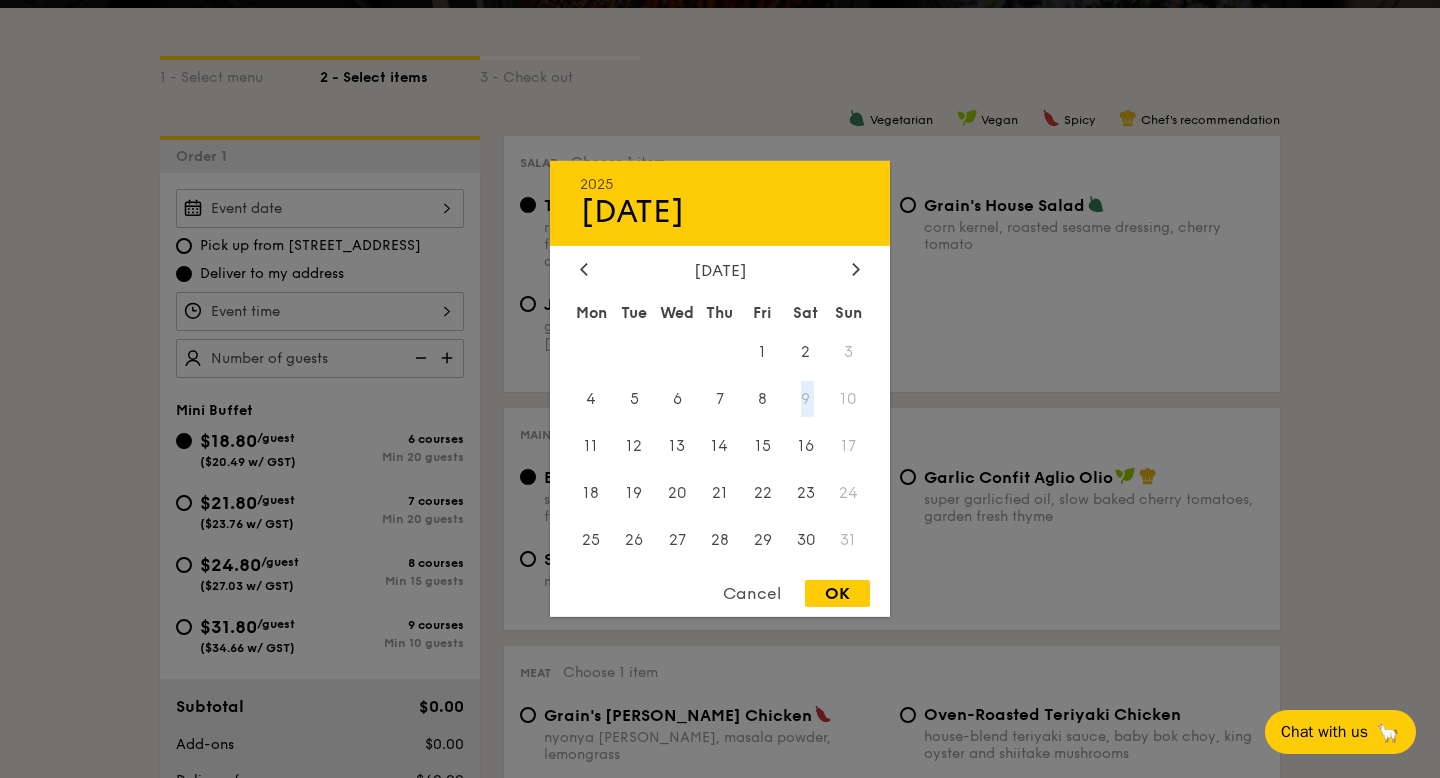 click on "9" at bounding box center (805, 399) 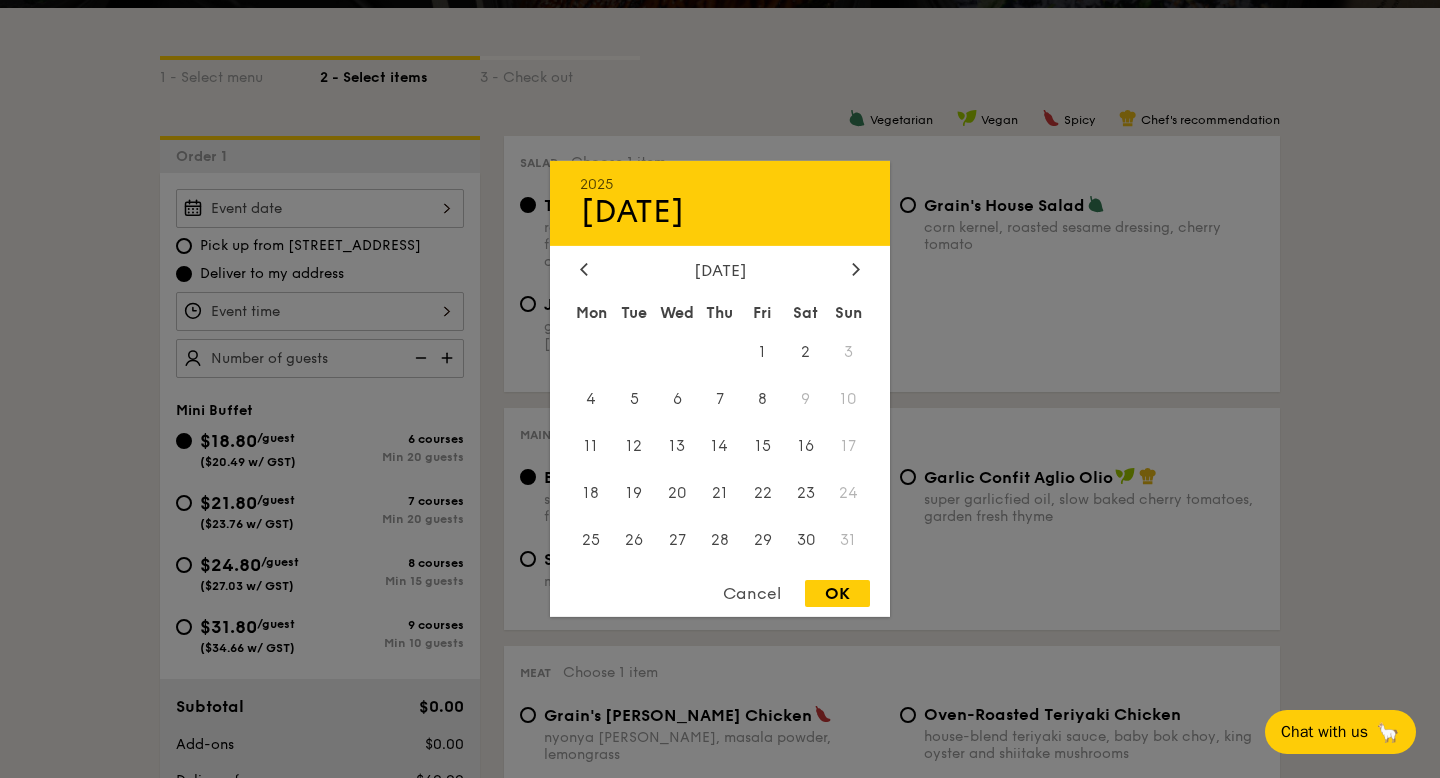 click on "Cancel" at bounding box center [752, 593] 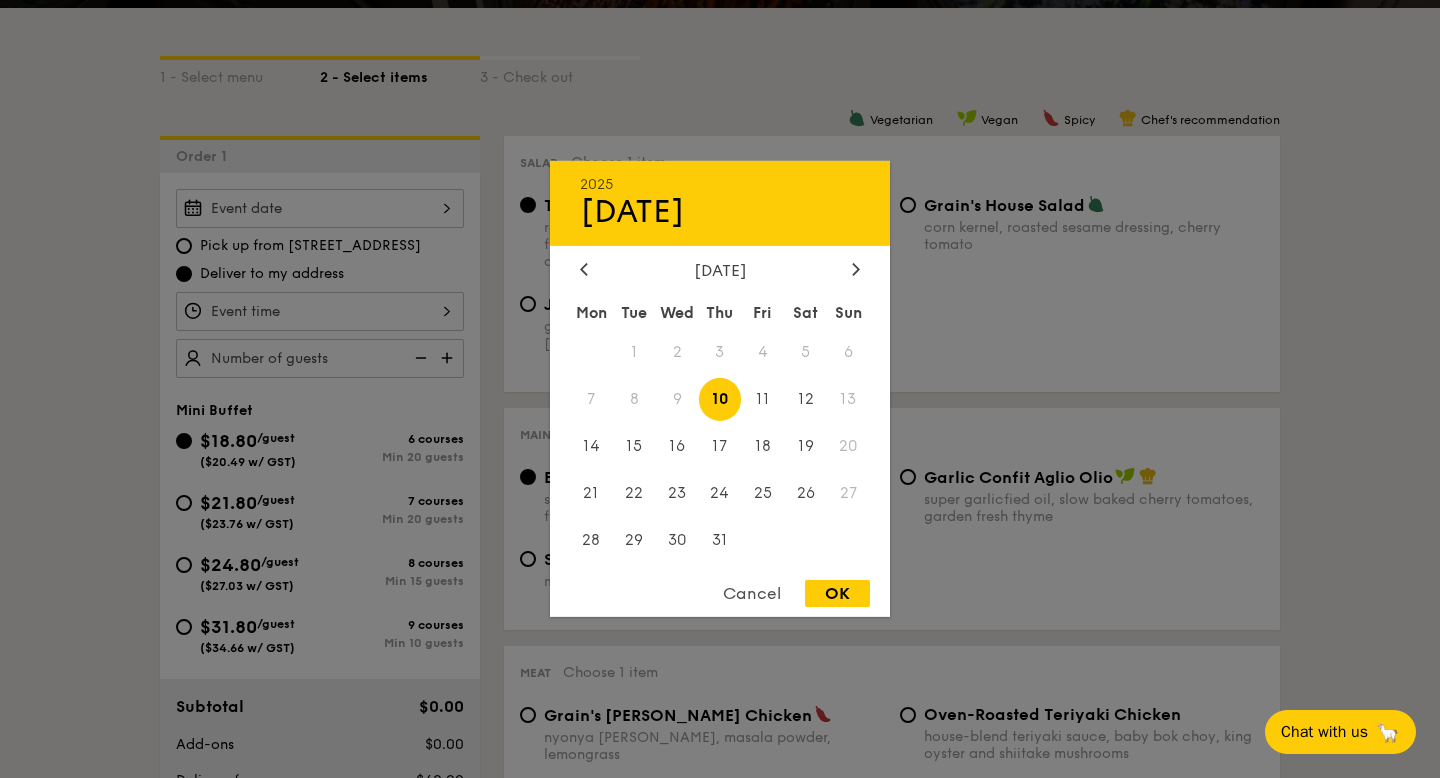 click on "2025   [DATE] [DATE] Tue Wed Thu Fri Sat Sun   1 2 3 4 5 6 7 8 9 10 11 12 13 14 15 16 17 18 19 20 21 22 23 24 25 26 27 28 29 30 31     Cancel   OK" at bounding box center (320, 208) 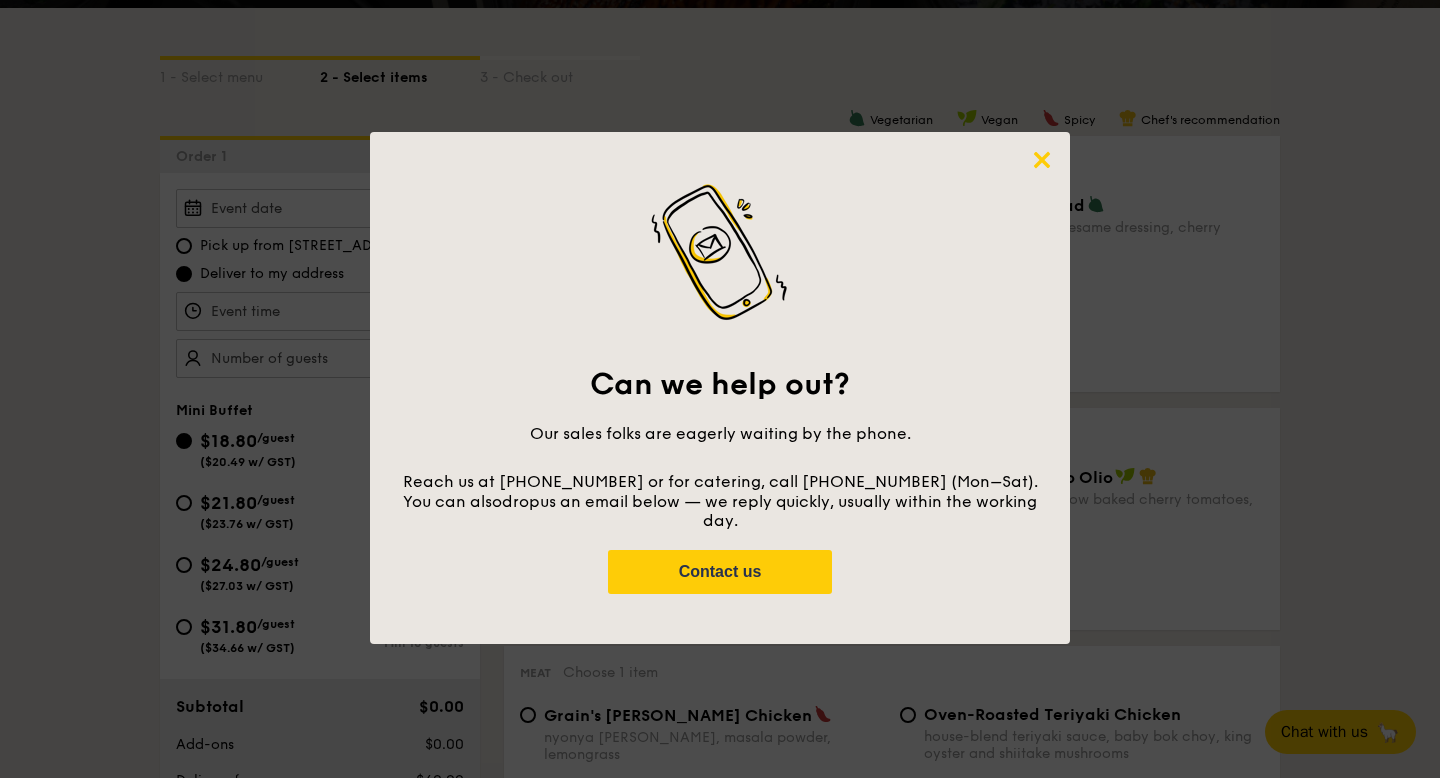click 